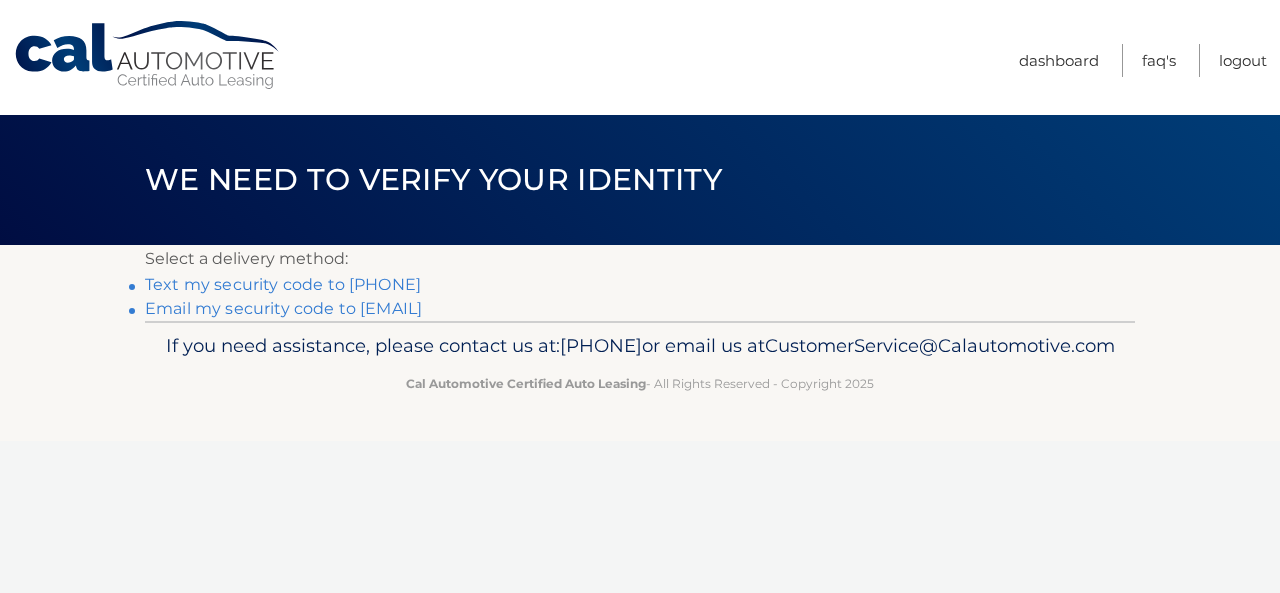 scroll, scrollTop: 0, scrollLeft: 0, axis: both 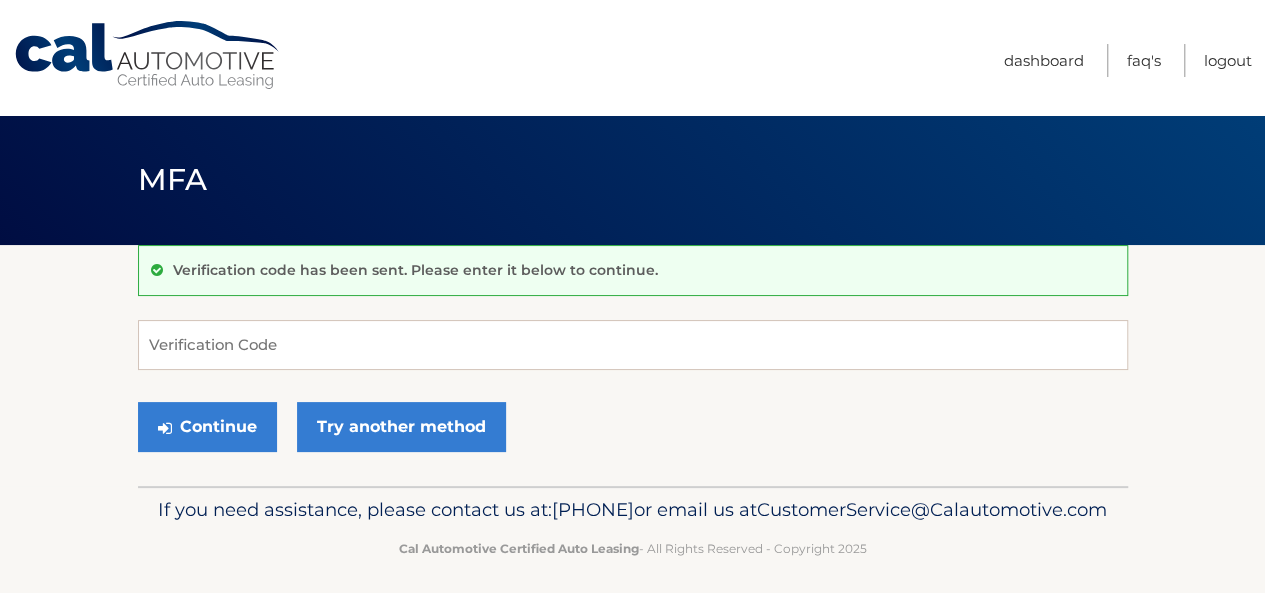 drag, startPoint x: 301, startPoint y: 344, endPoint x: 560, endPoint y: 410, distance: 267.277 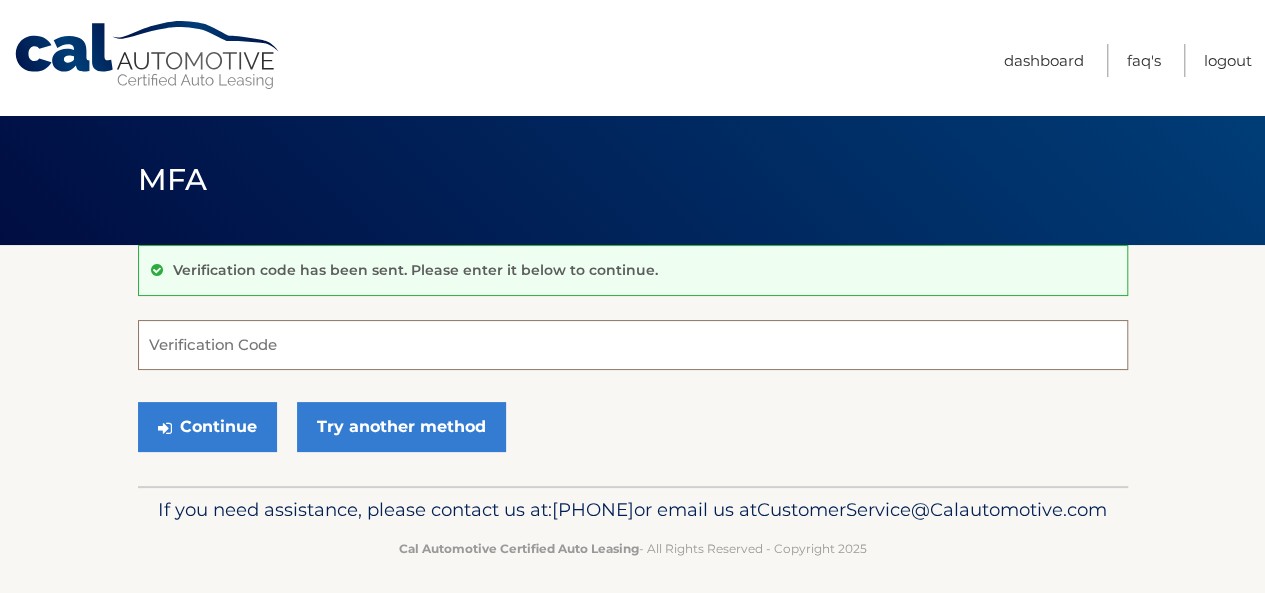 click on "Verification Code" at bounding box center (633, 345) 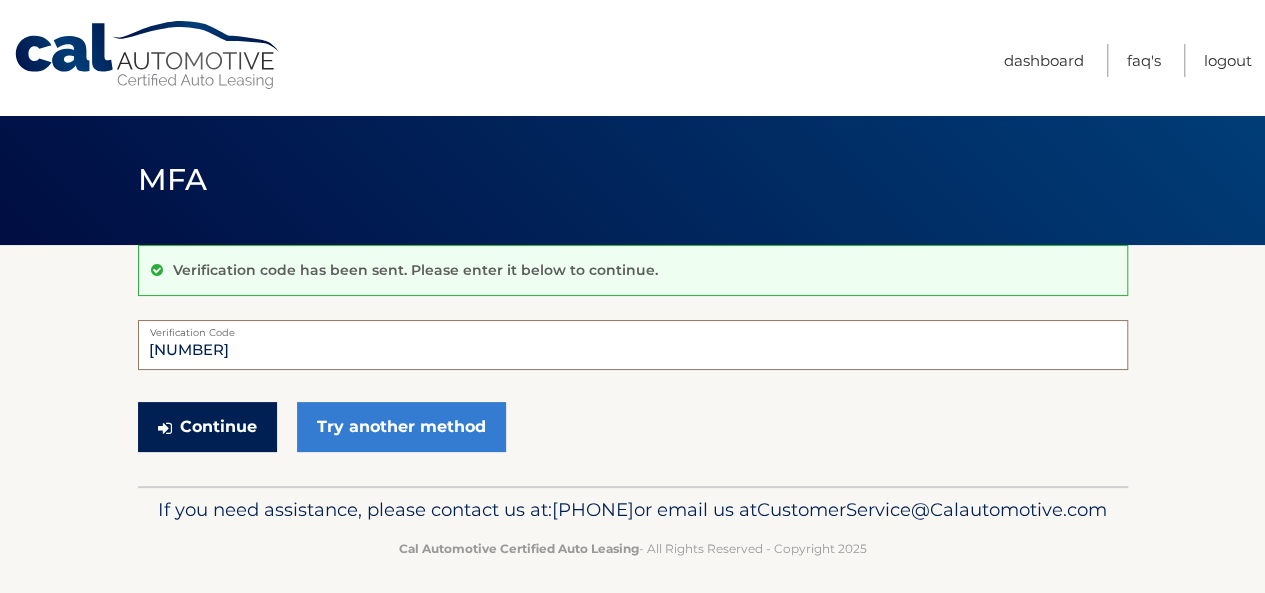 type on "612785" 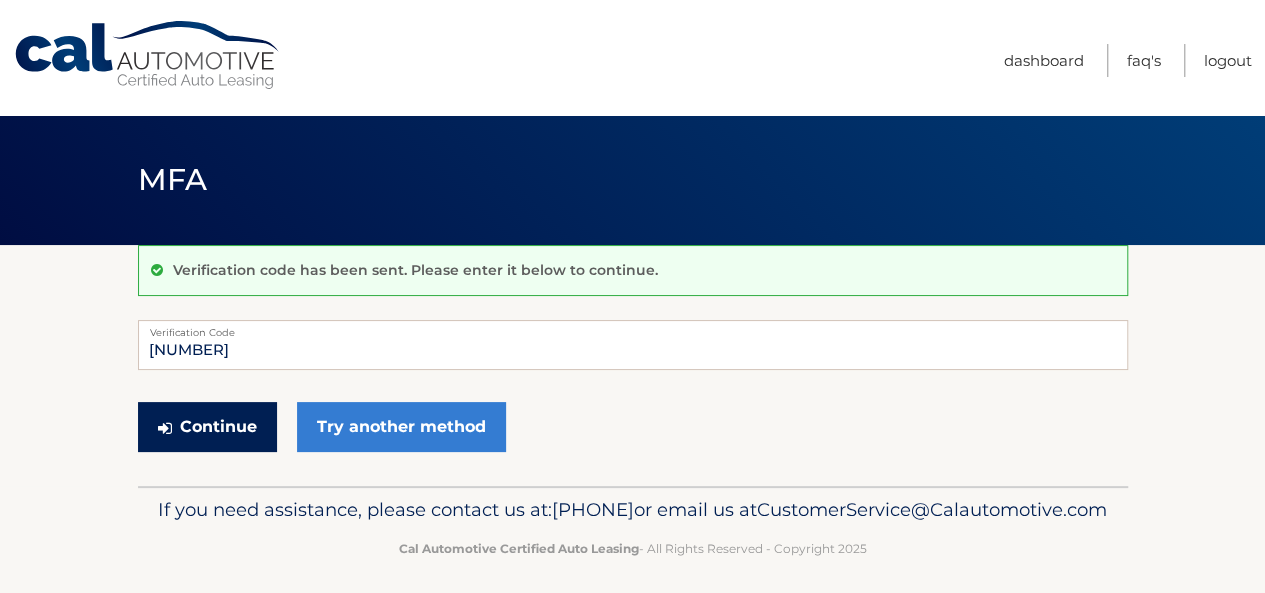 click on "Continue" at bounding box center [207, 427] 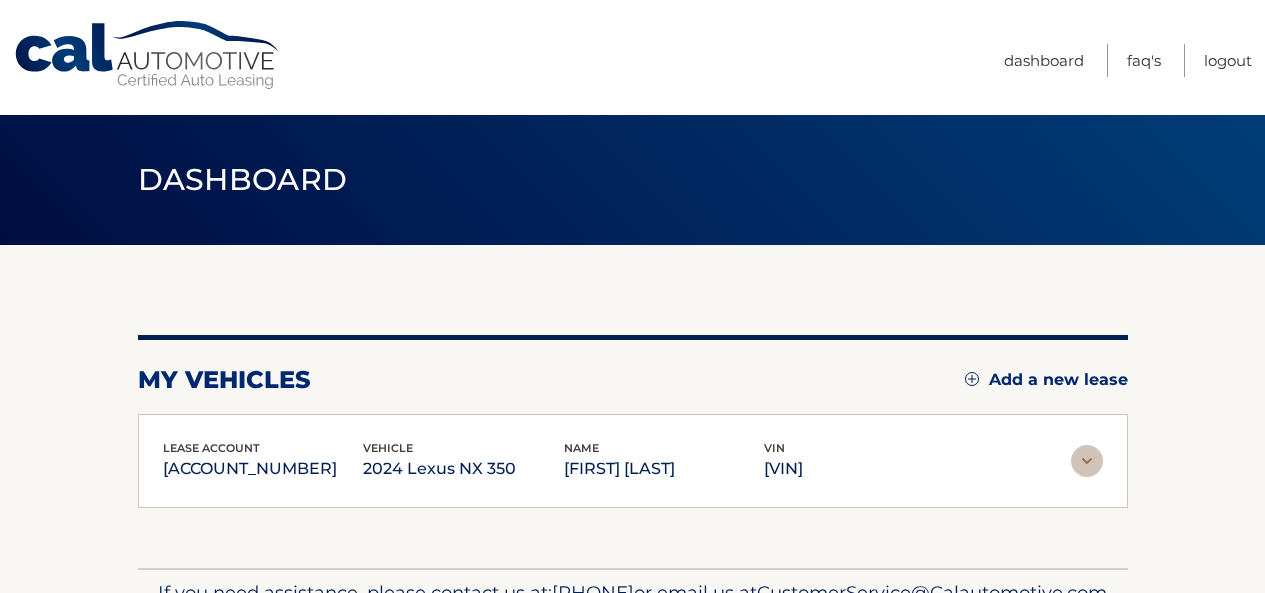scroll, scrollTop: 0, scrollLeft: 0, axis: both 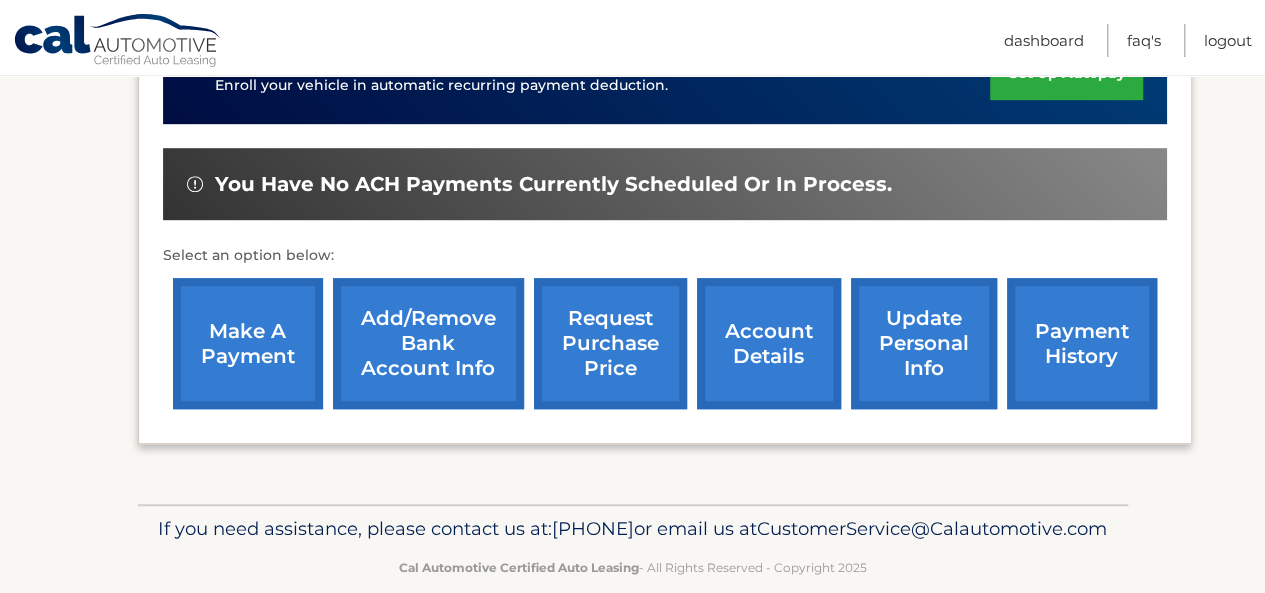 click on "account details" at bounding box center (769, 343) 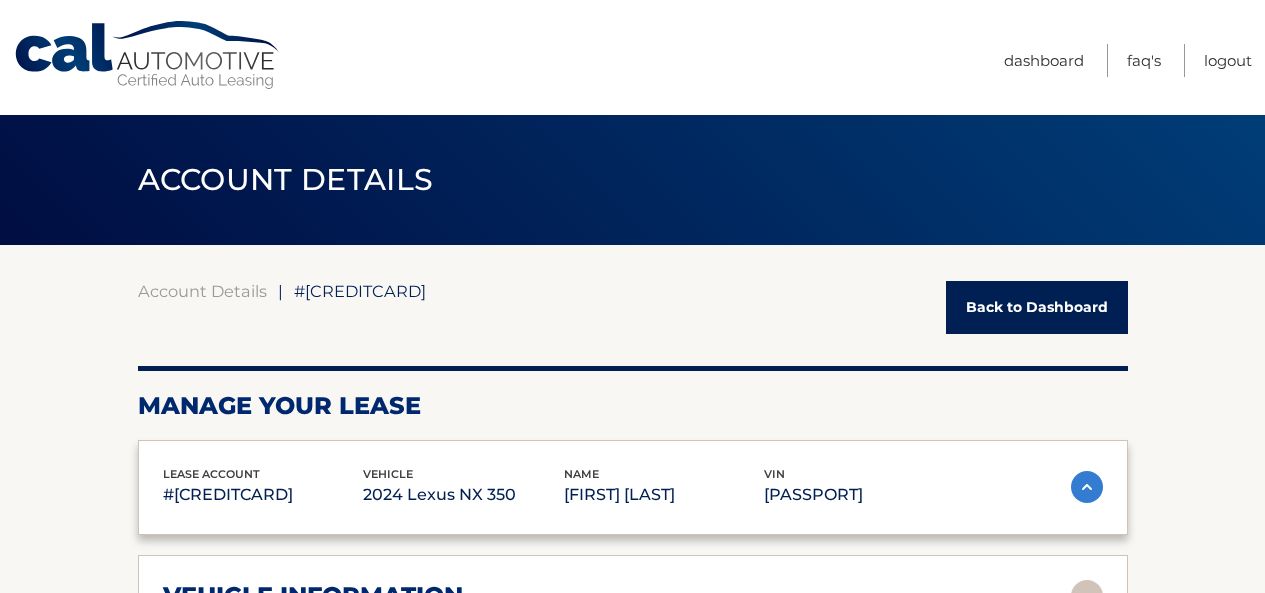 scroll, scrollTop: 0, scrollLeft: 0, axis: both 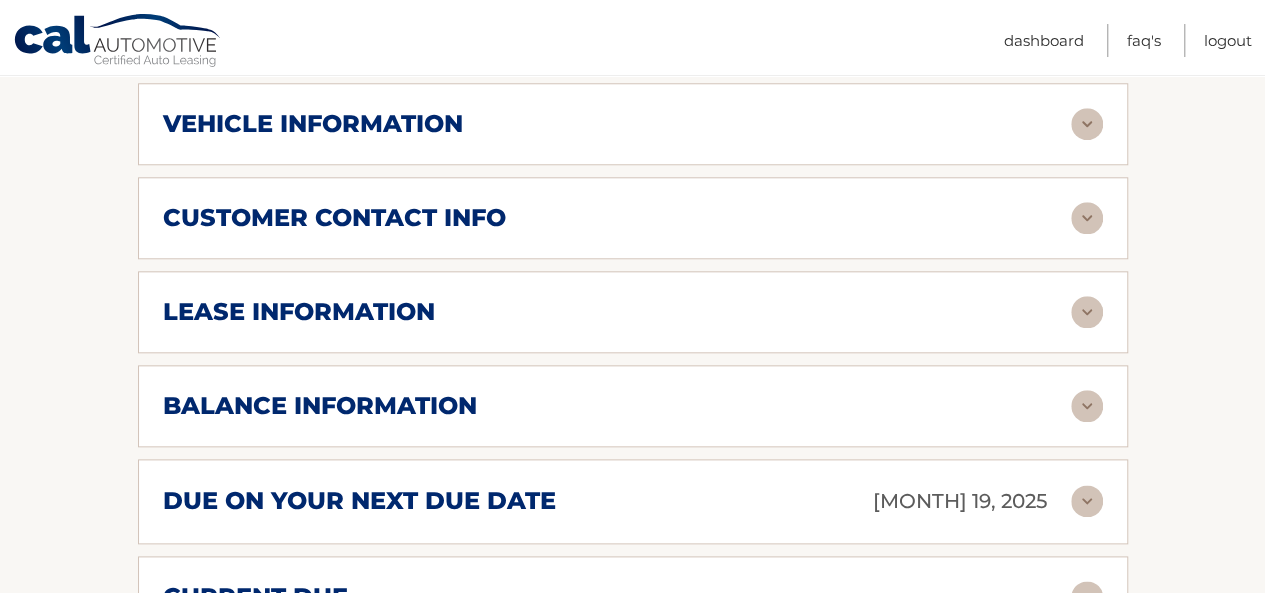 click on "due on your next due date
Aug 19, 2025" at bounding box center [617, 501] 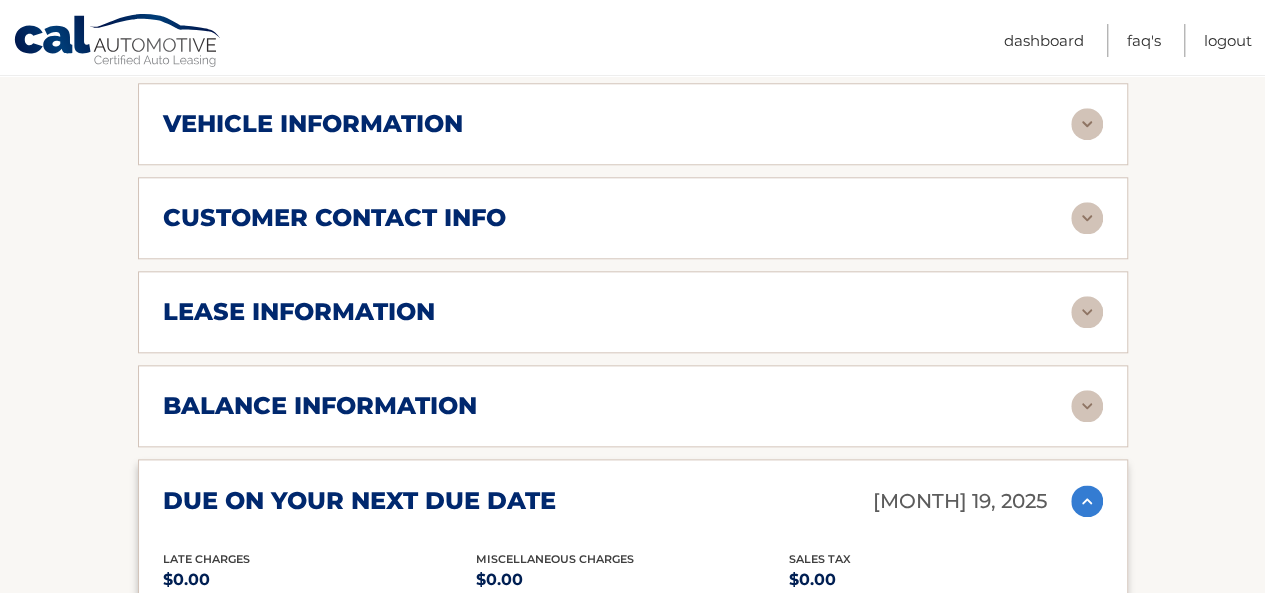 click at bounding box center [1087, 312] 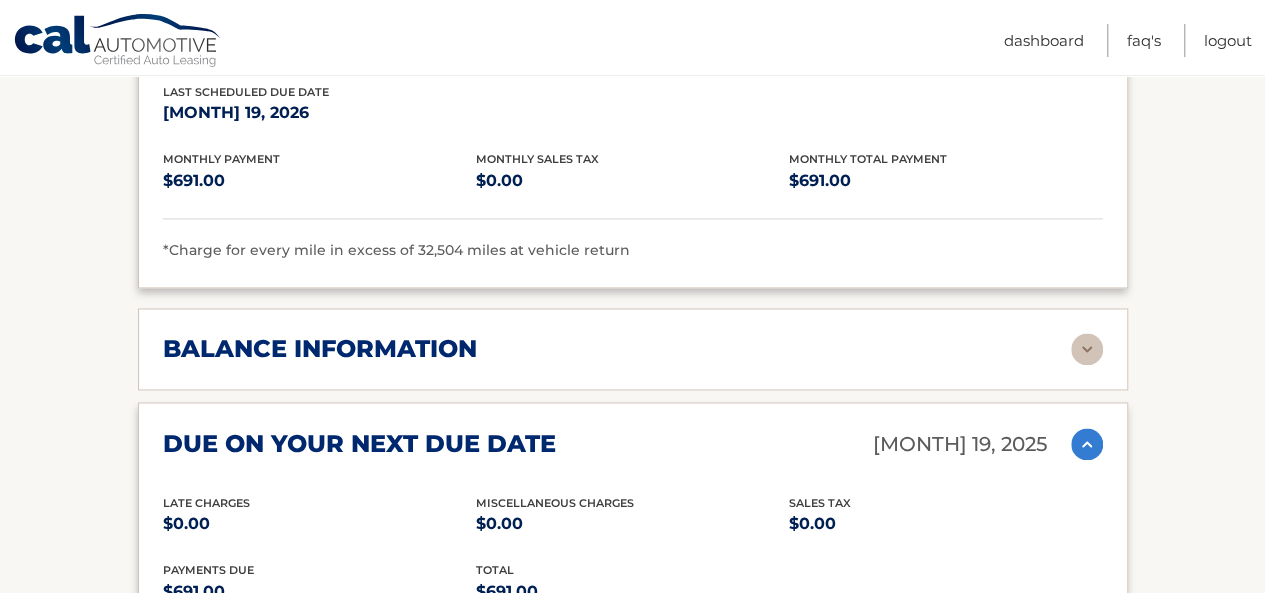 scroll, scrollTop: 1409, scrollLeft: 0, axis: vertical 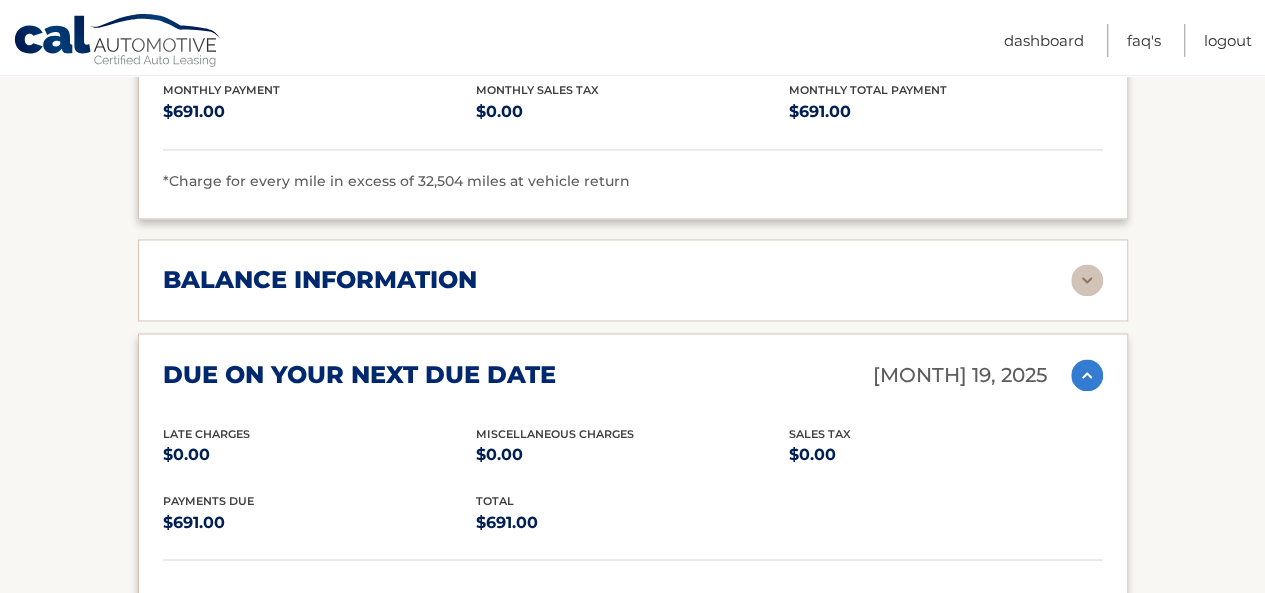 click on "balance information" at bounding box center [617, 280] 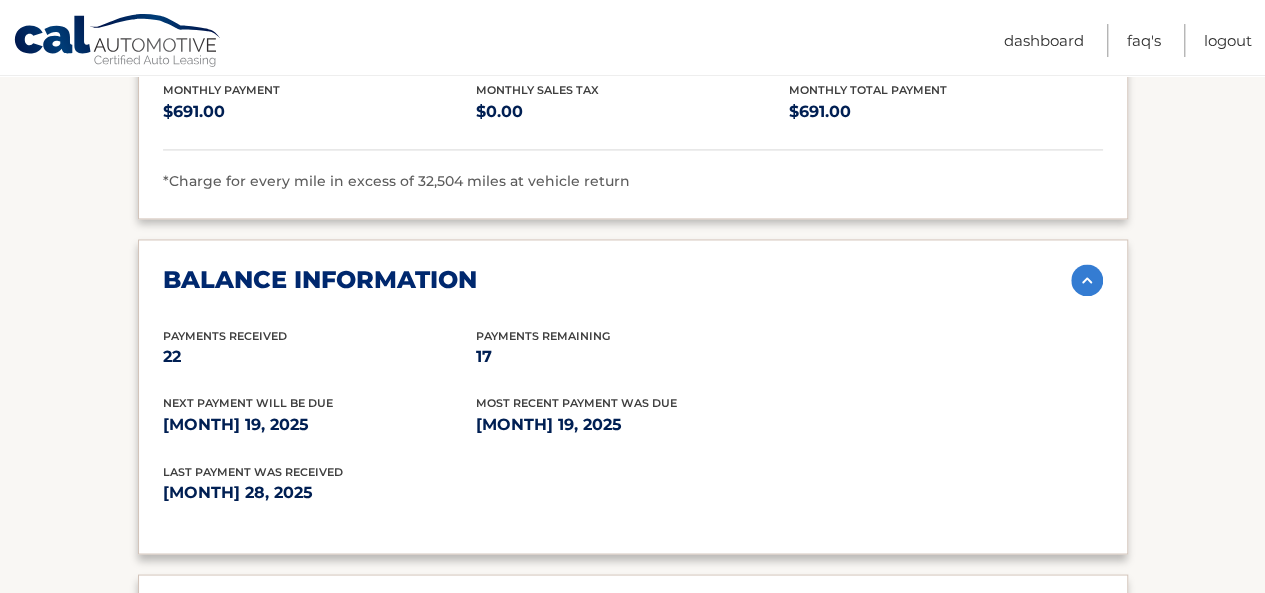 click on "balance information" at bounding box center (617, 280) 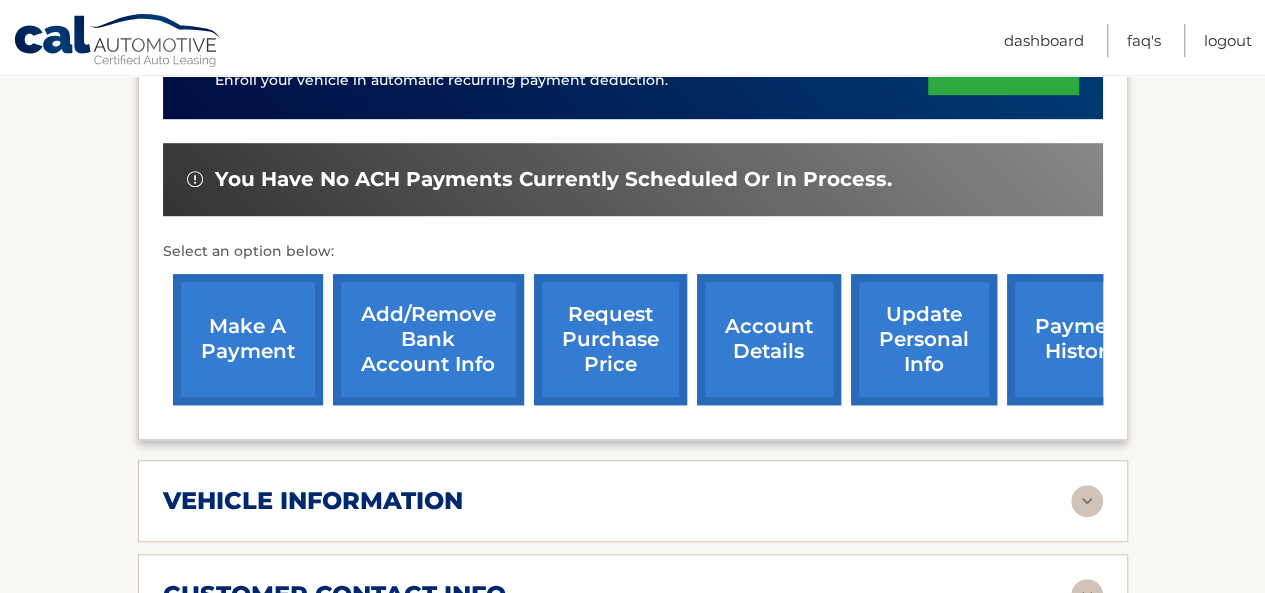 scroll, scrollTop: 561, scrollLeft: 0, axis: vertical 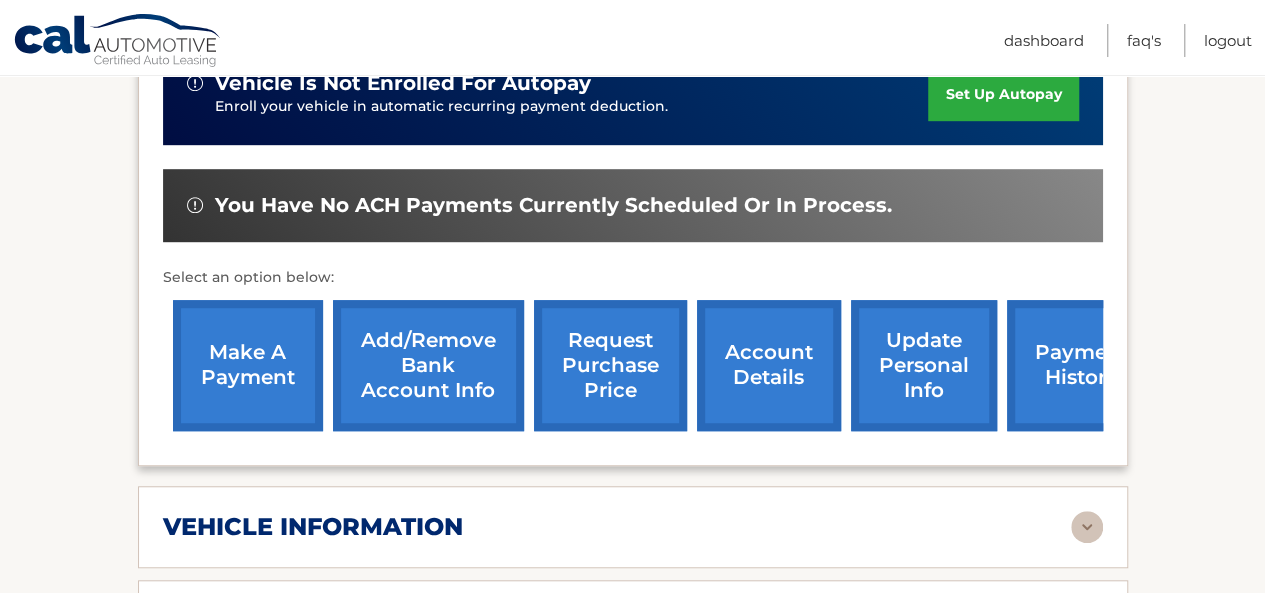click on "make a payment" at bounding box center (248, 365) 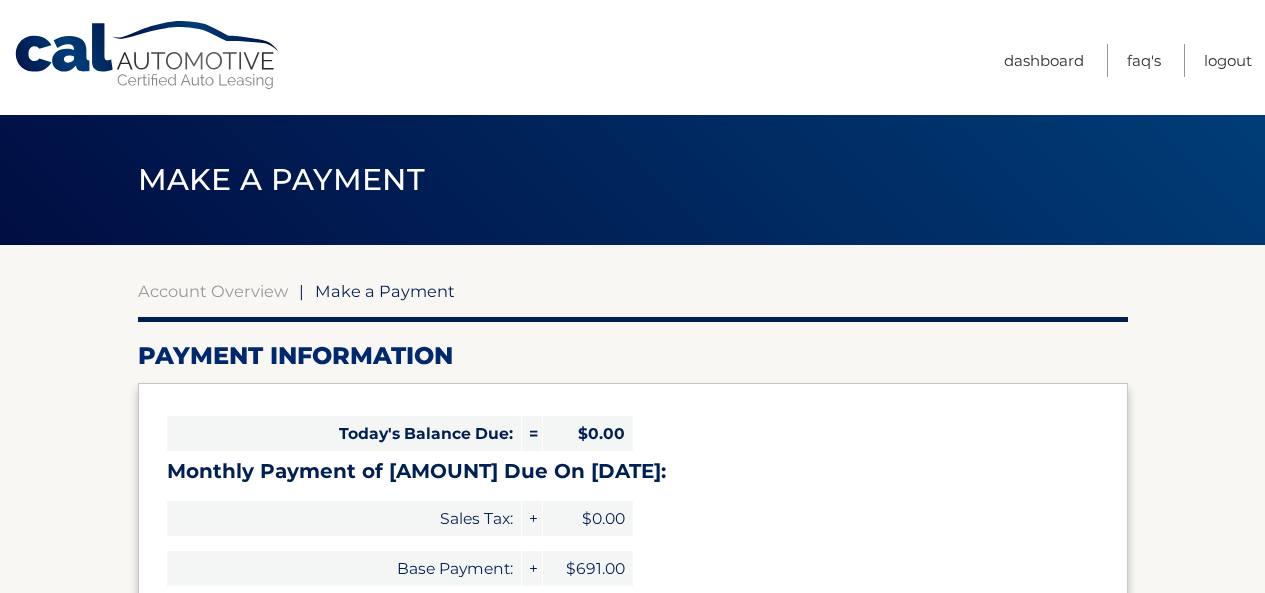 scroll, scrollTop: 0, scrollLeft: 0, axis: both 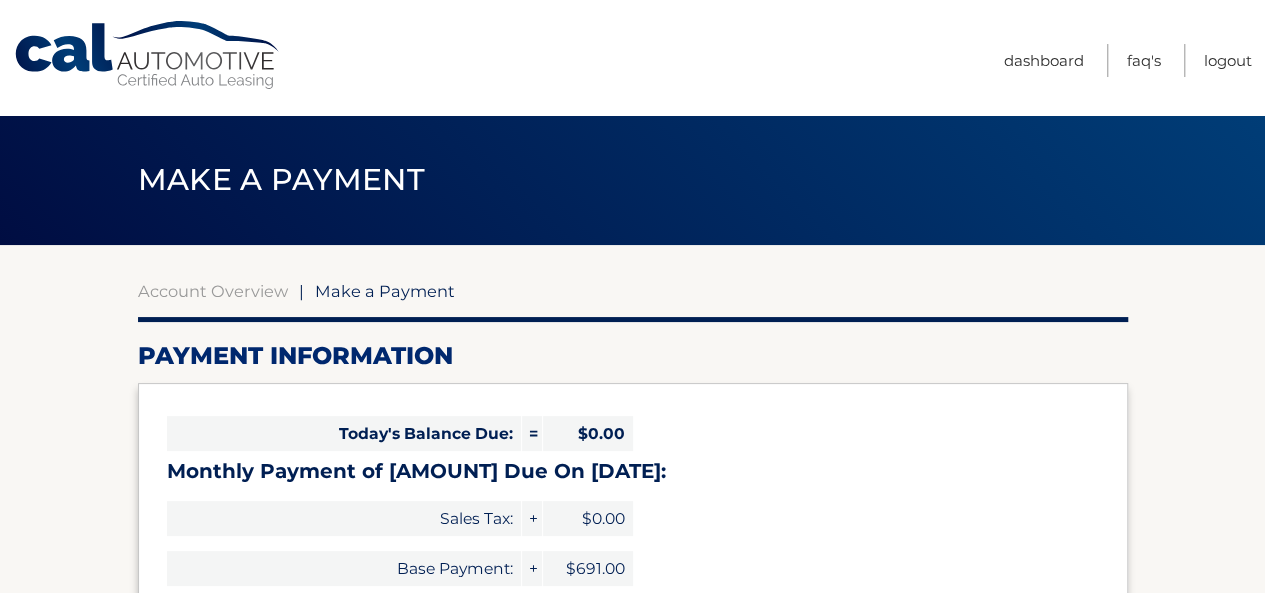 select on "OWE2ZGQ5ODQtMTAyNy00M2E4LWFjZjYtNGE2NzEwMmYwYjk0" 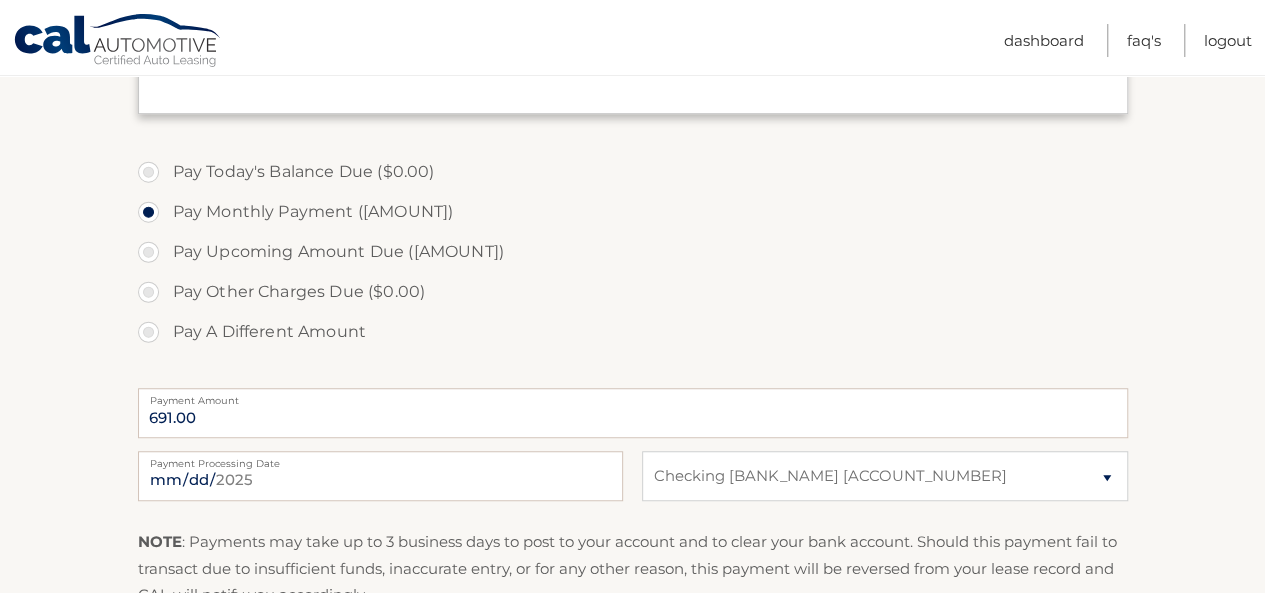 scroll, scrollTop: 542, scrollLeft: 0, axis: vertical 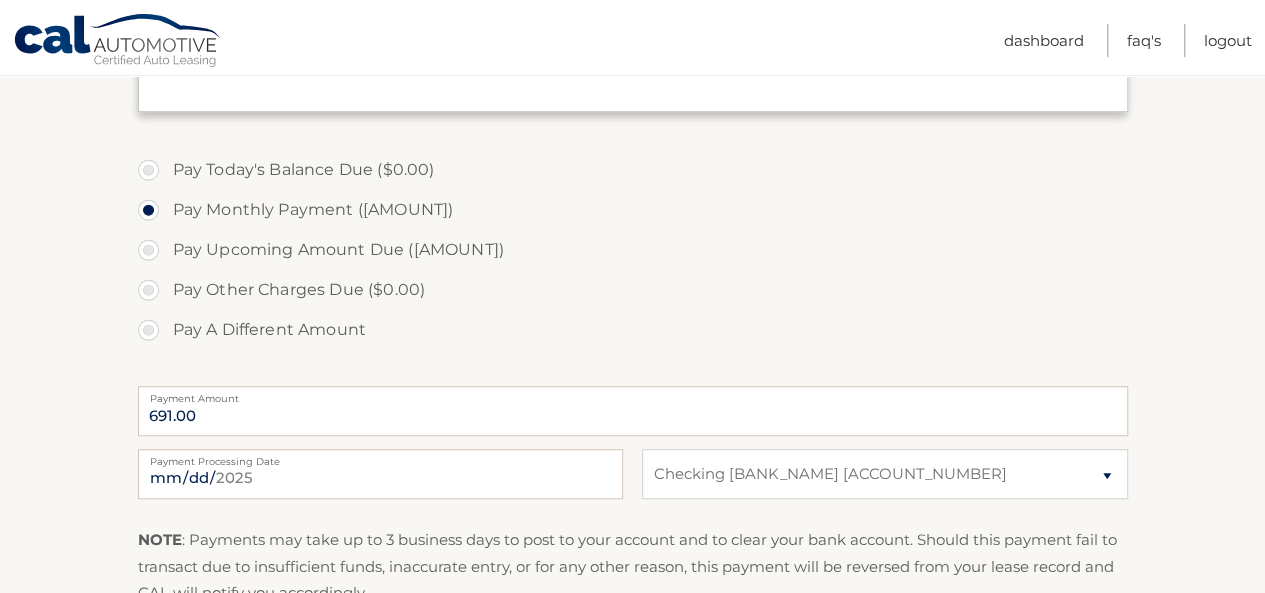 click on "Pay A Different Amount" at bounding box center (633, 330) 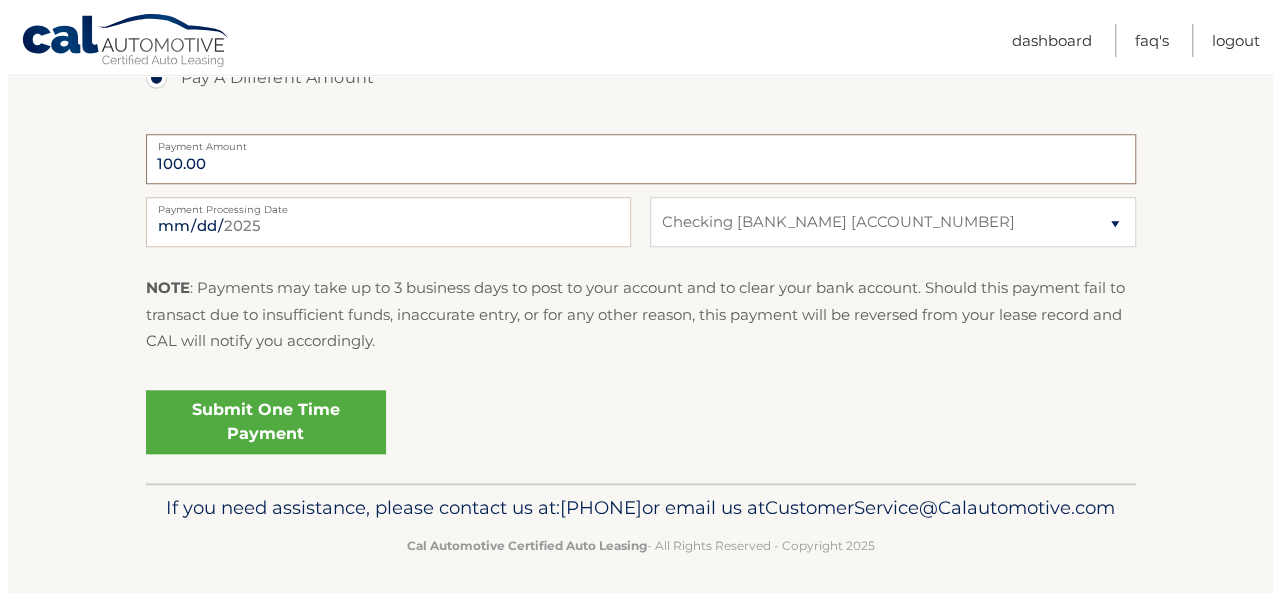scroll, scrollTop: 822, scrollLeft: 0, axis: vertical 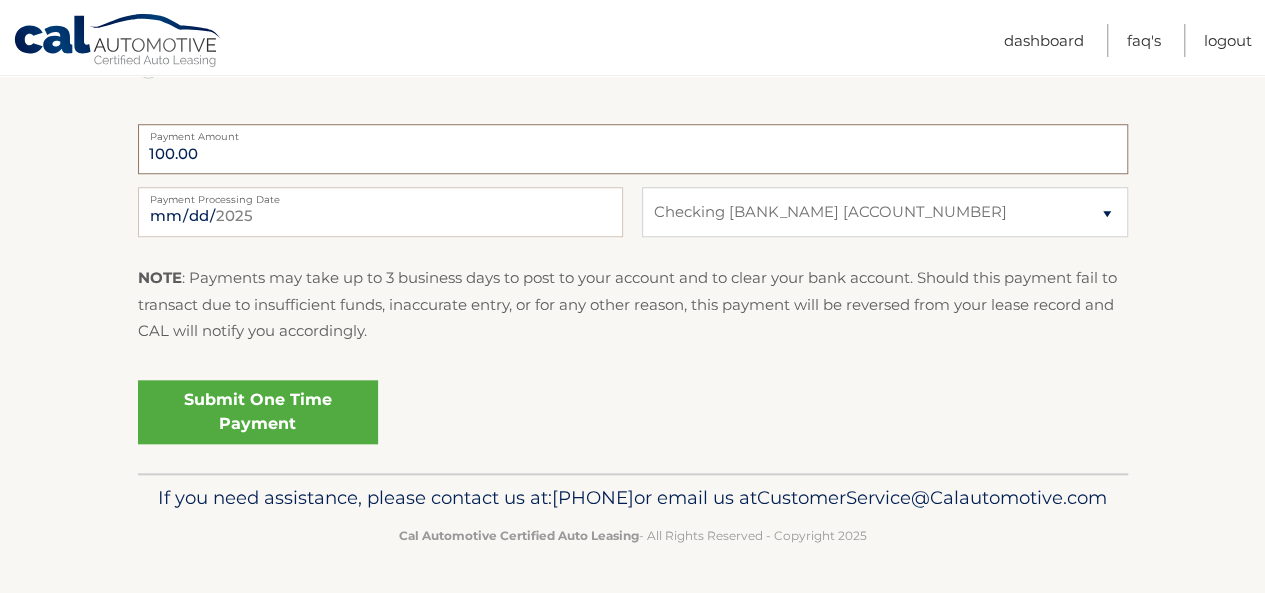 type on "100.00" 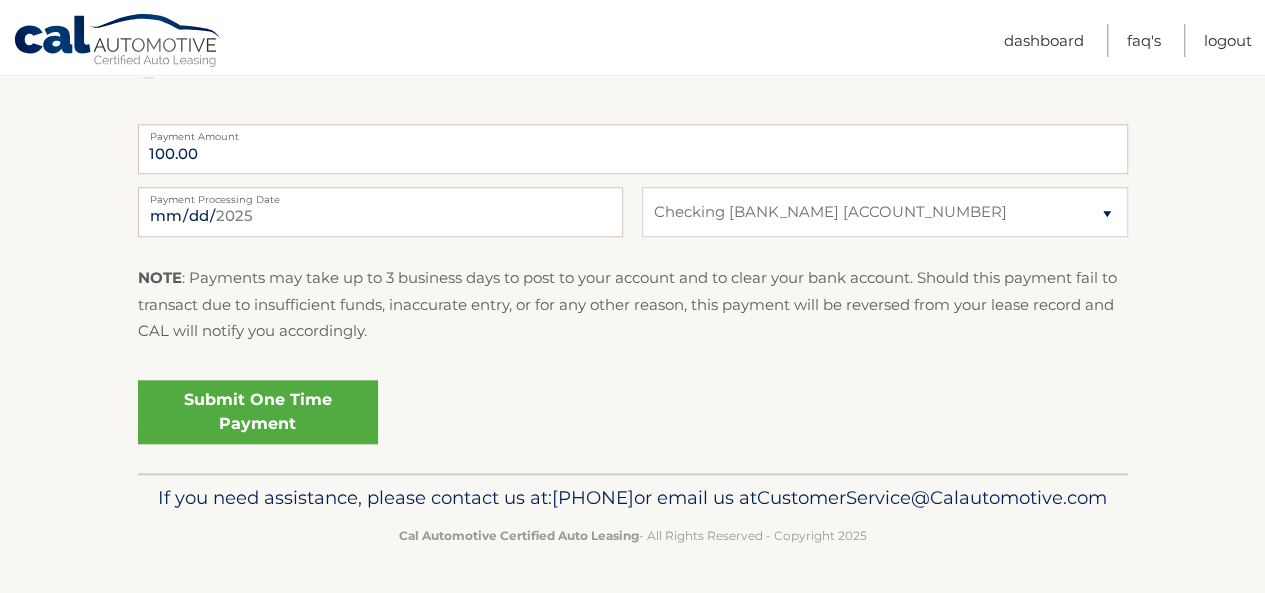 click on "Submit One Time Payment" at bounding box center [258, 412] 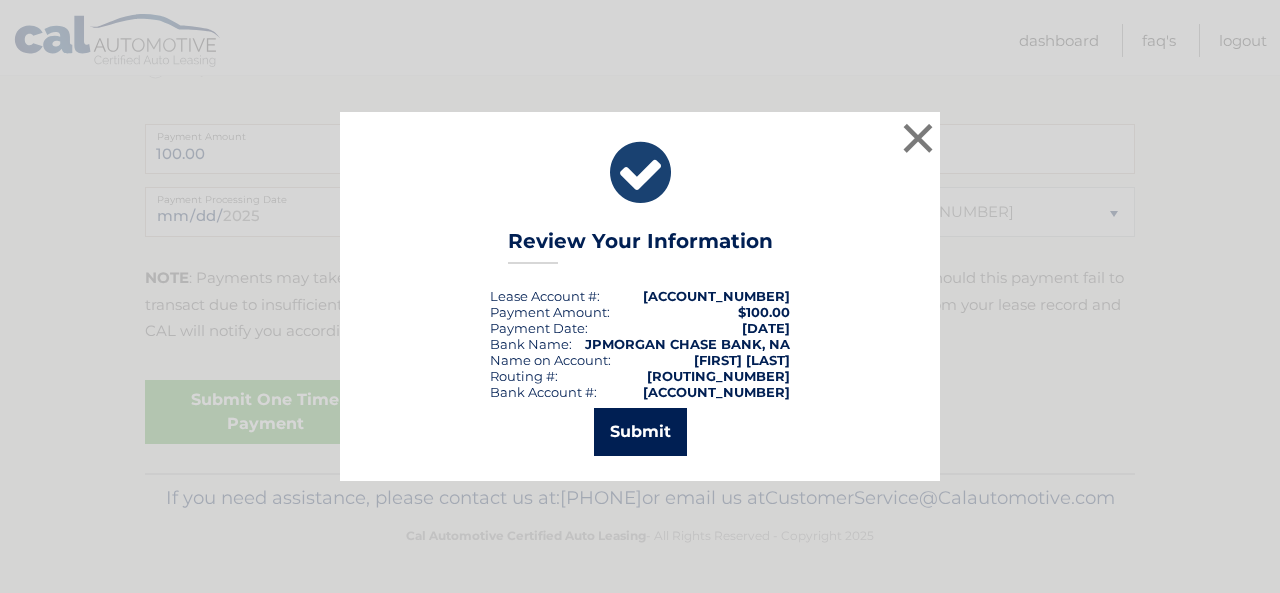 click on "Submit" at bounding box center [640, 432] 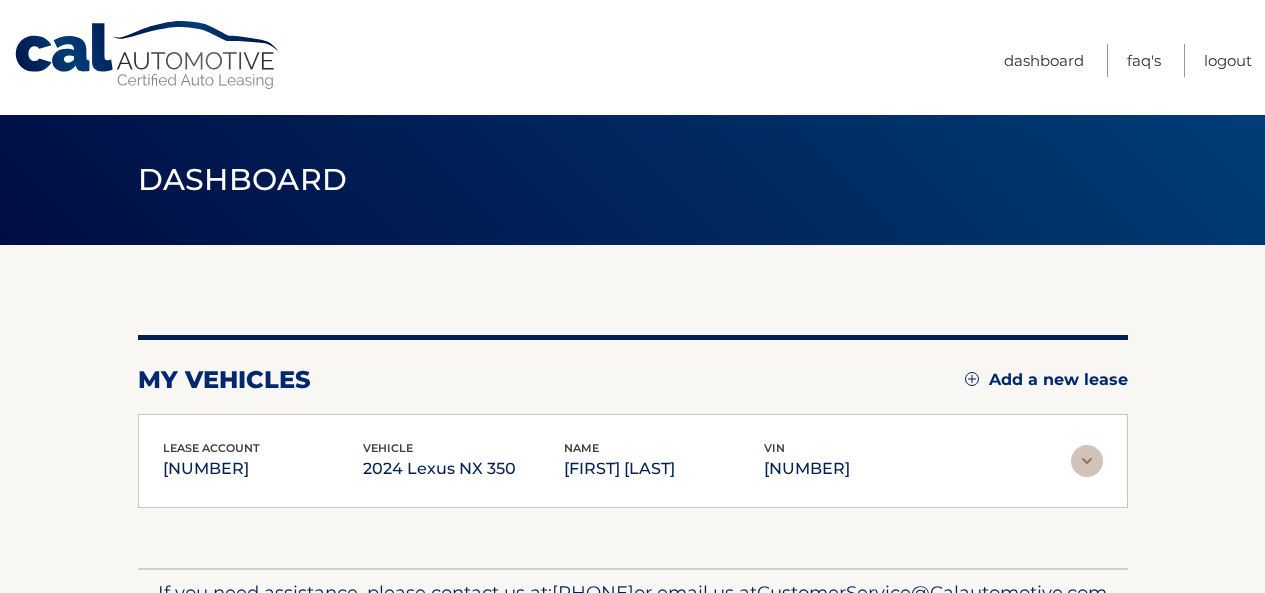 scroll, scrollTop: 0, scrollLeft: 0, axis: both 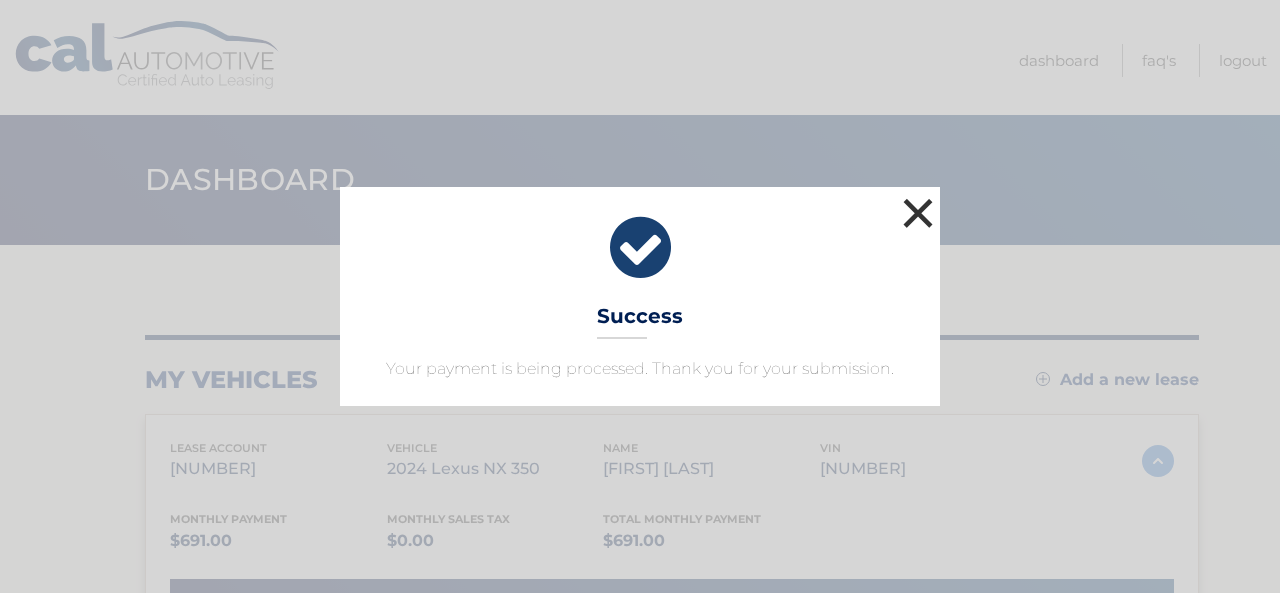 click on "×" at bounding box center (918, 213) 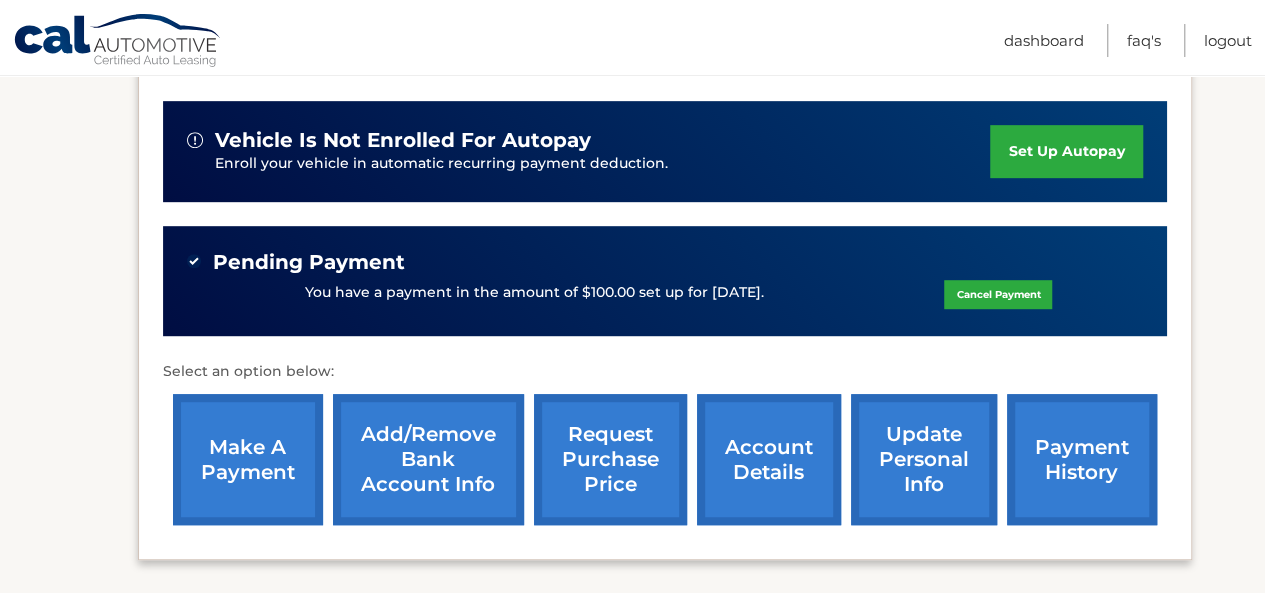 scroll, scrollTop: 655, scrollLeft: 0, axis: vertical 